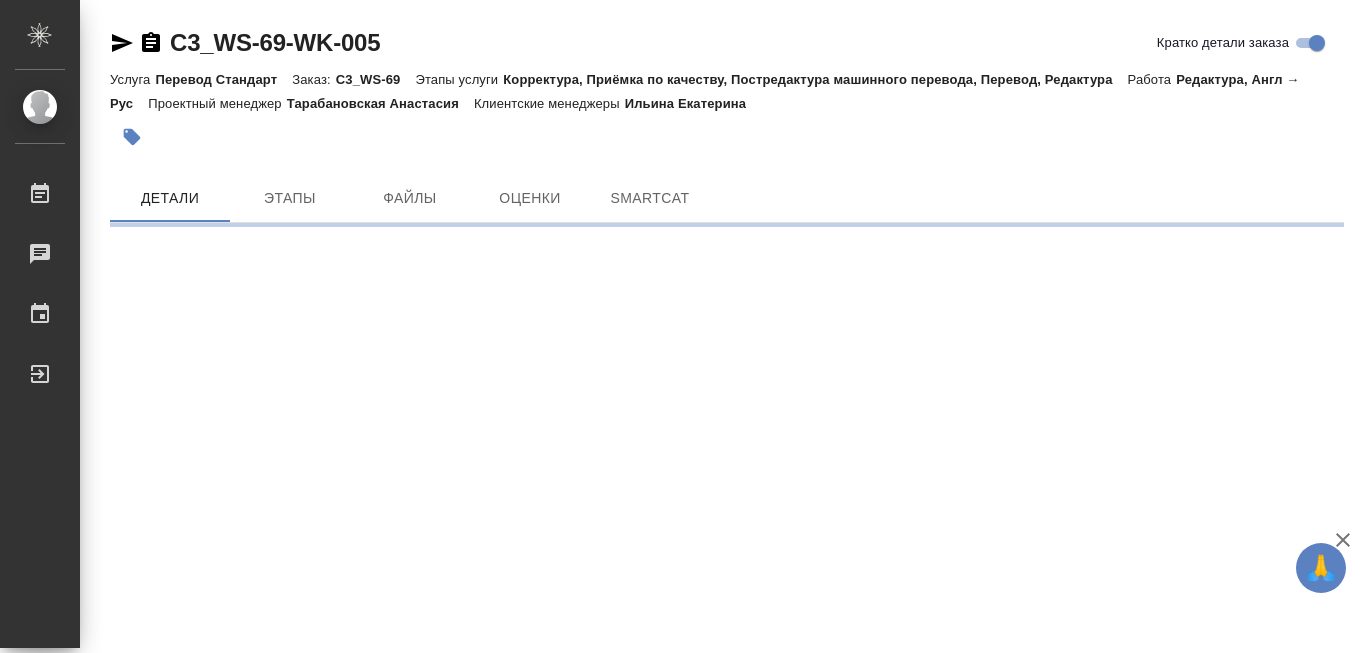 scroll, scrollTop: 0, scrollLeft: 0, axis: both 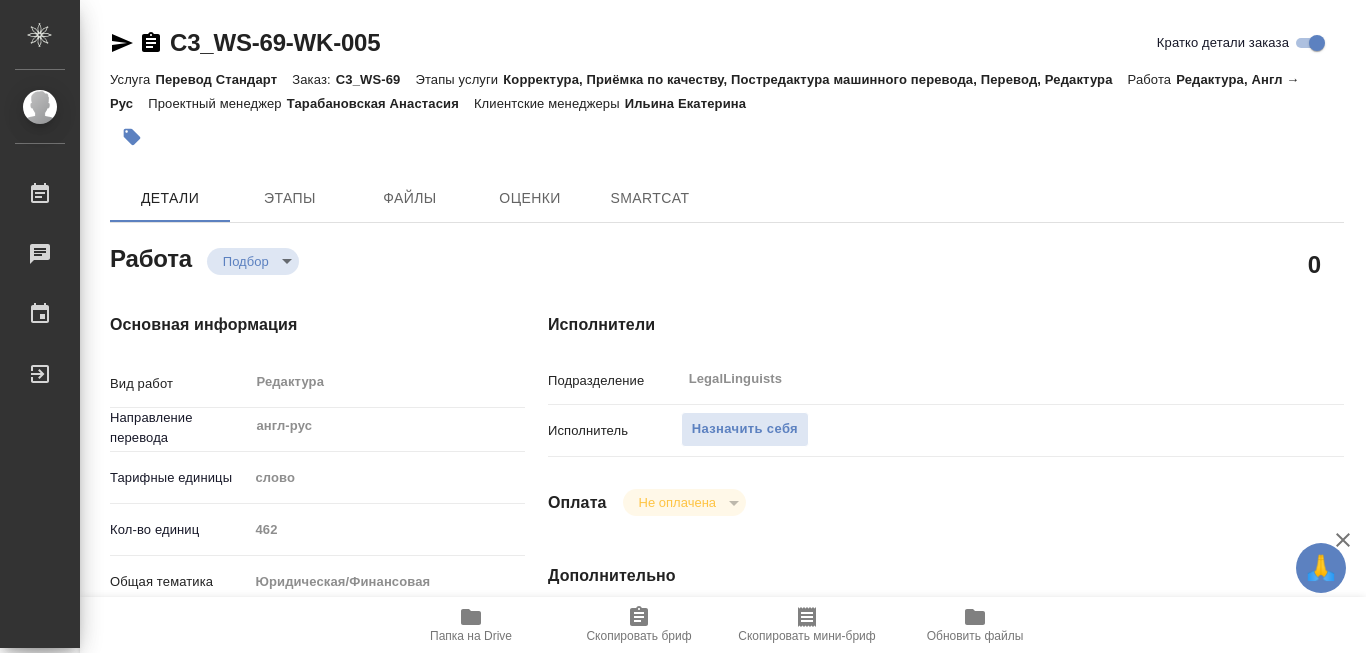 type on "x" 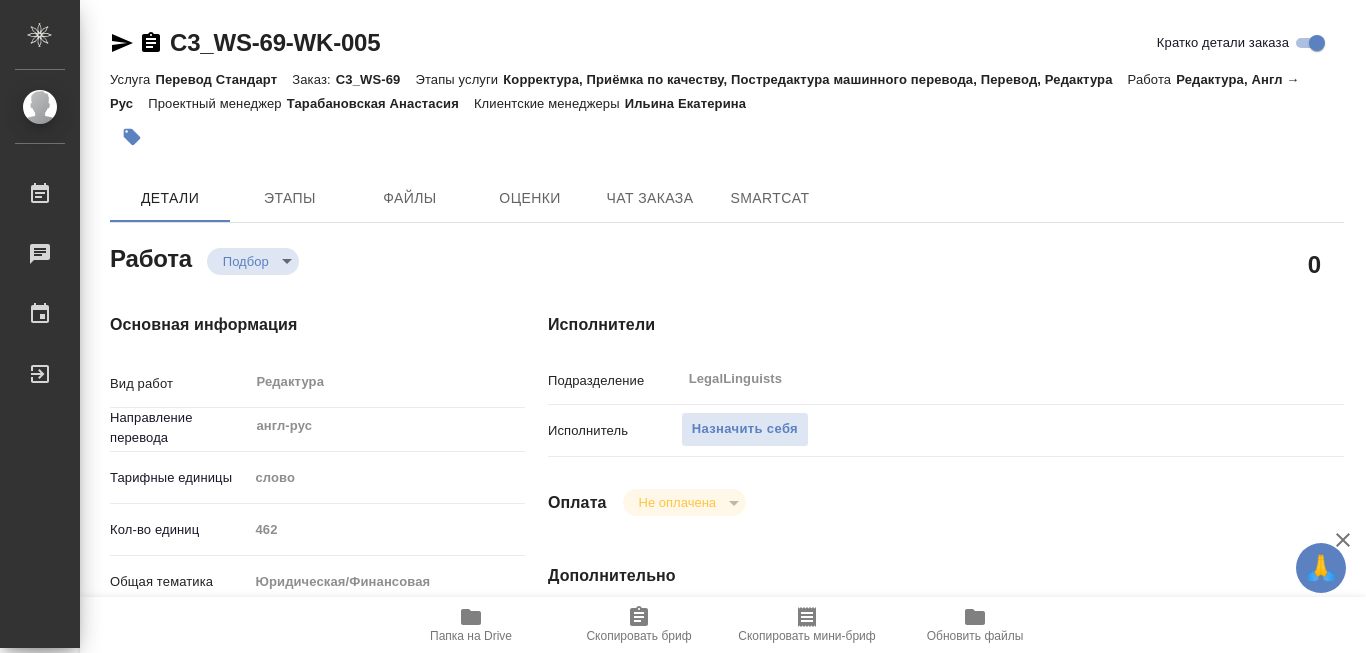 type on "x" 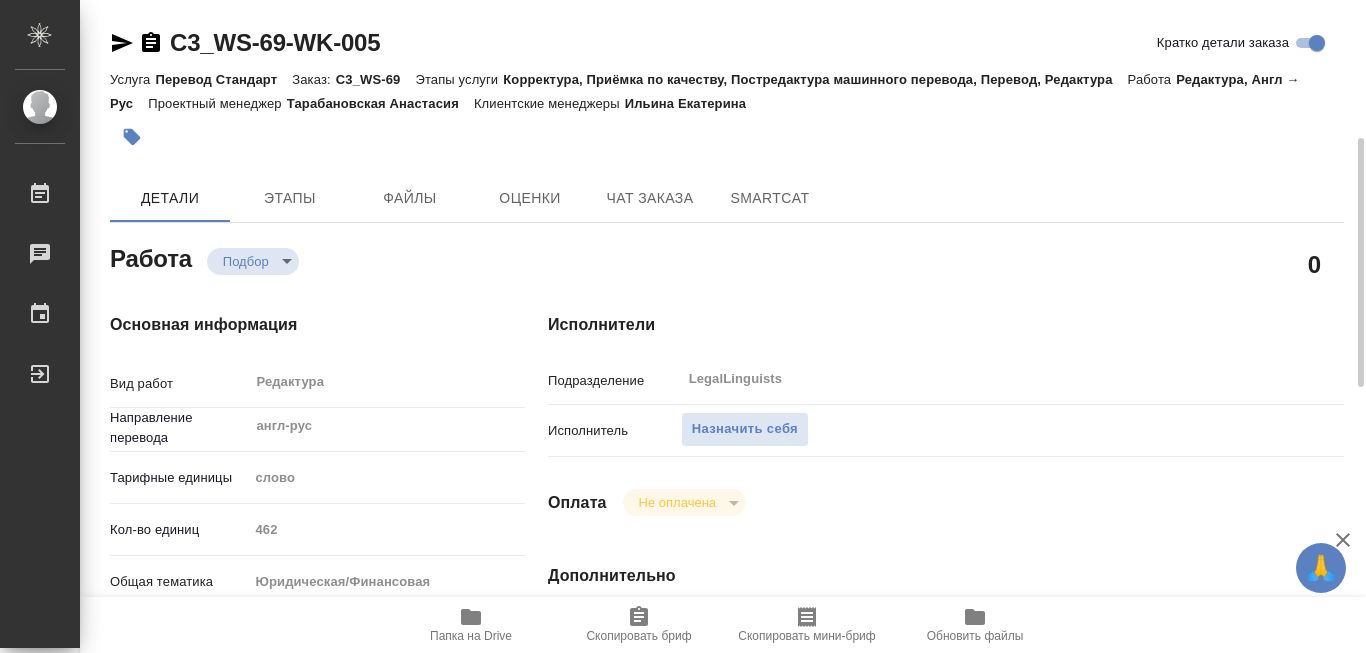 scroll, scrollTop: 200, scrollLeft: 0, axis: vertical 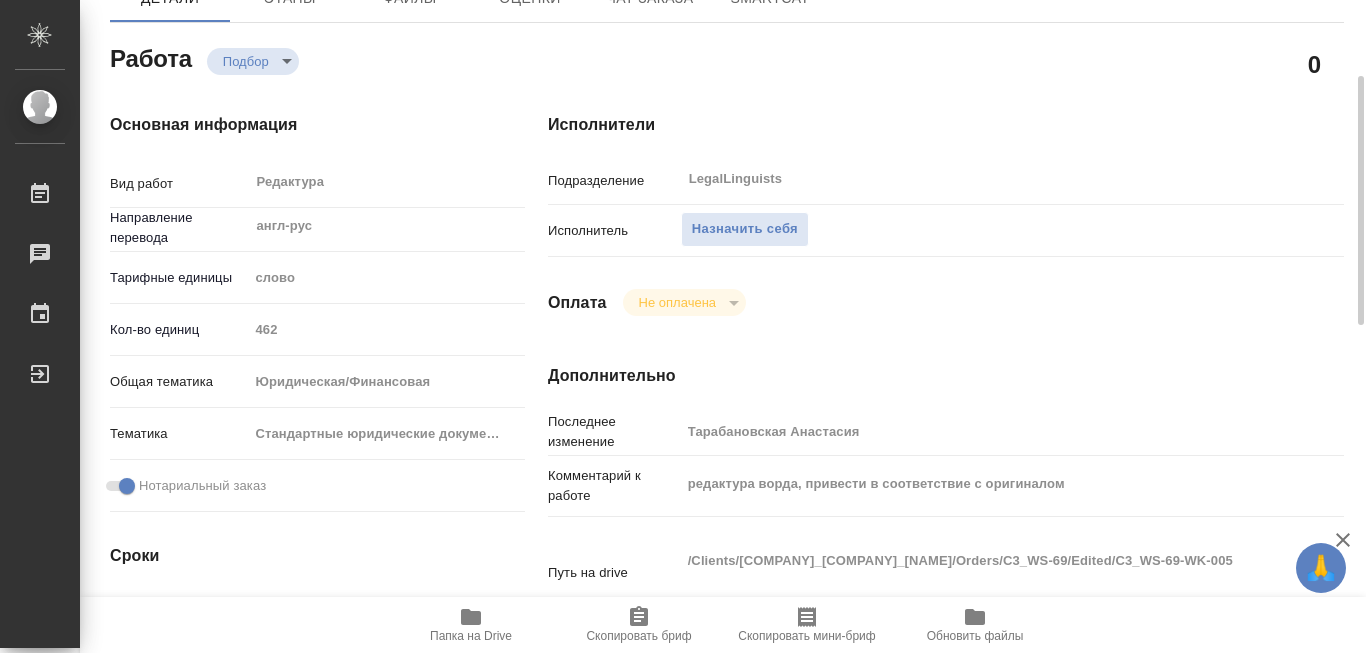 type on "x" 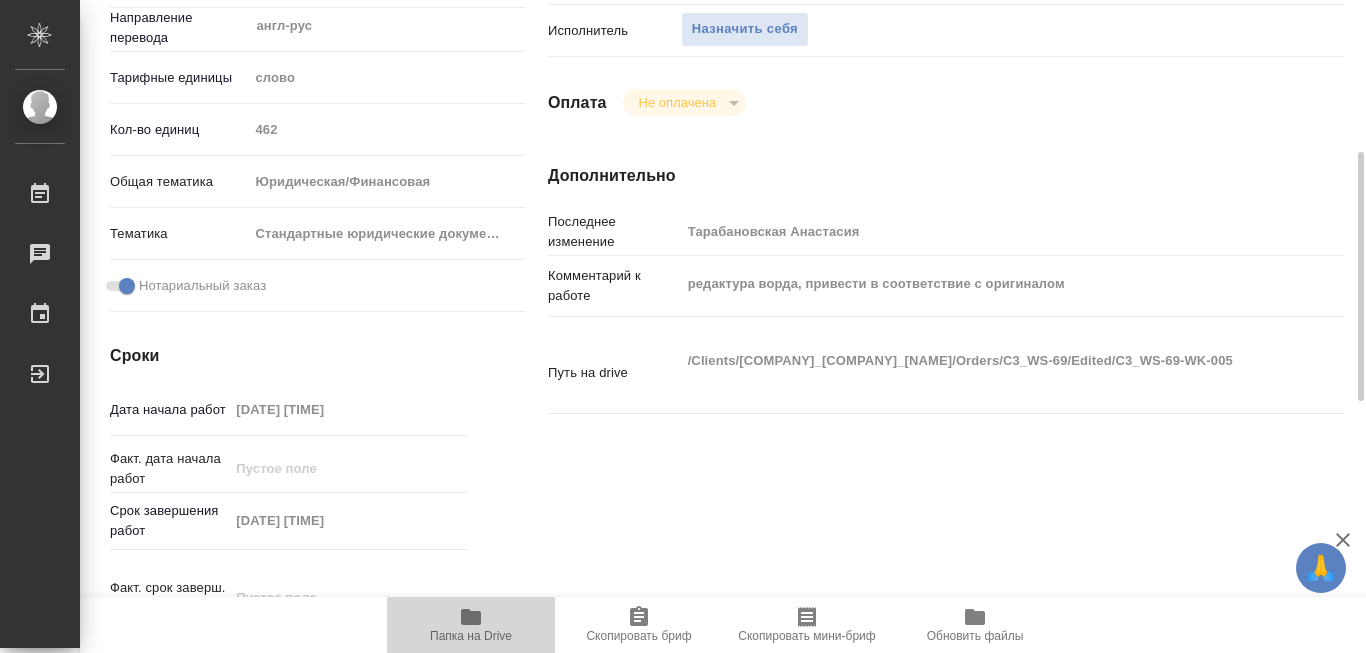 click 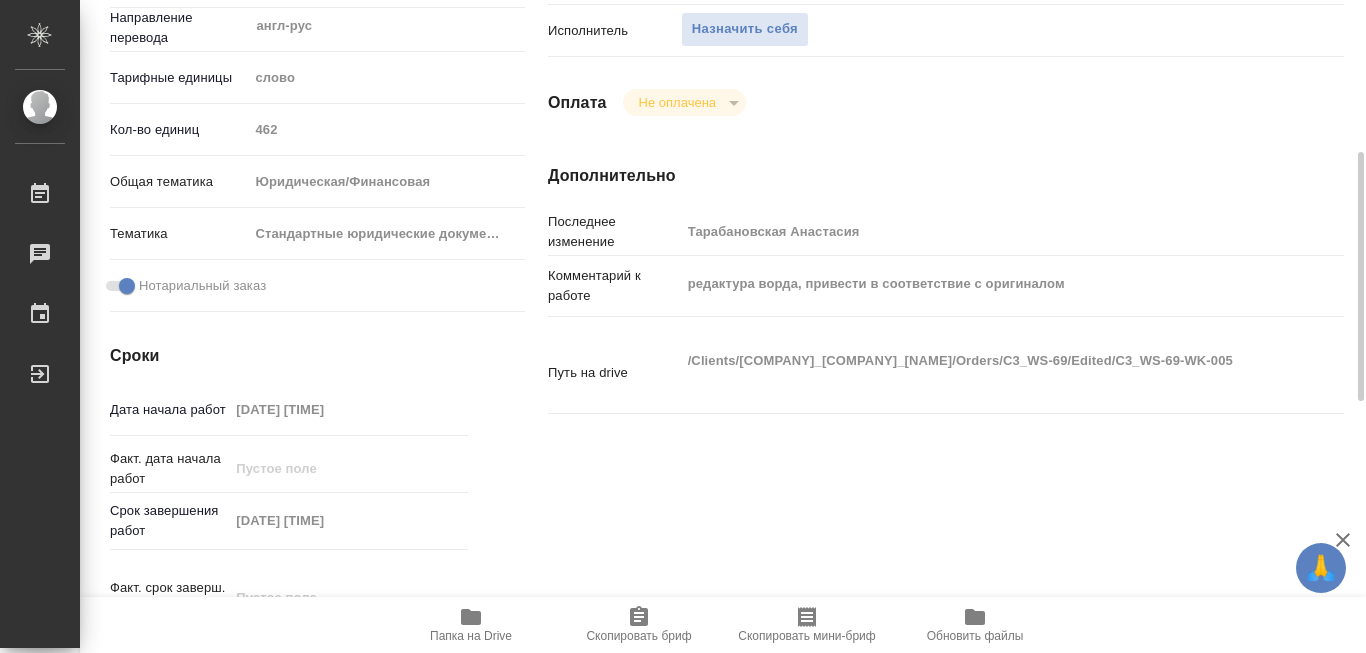 click 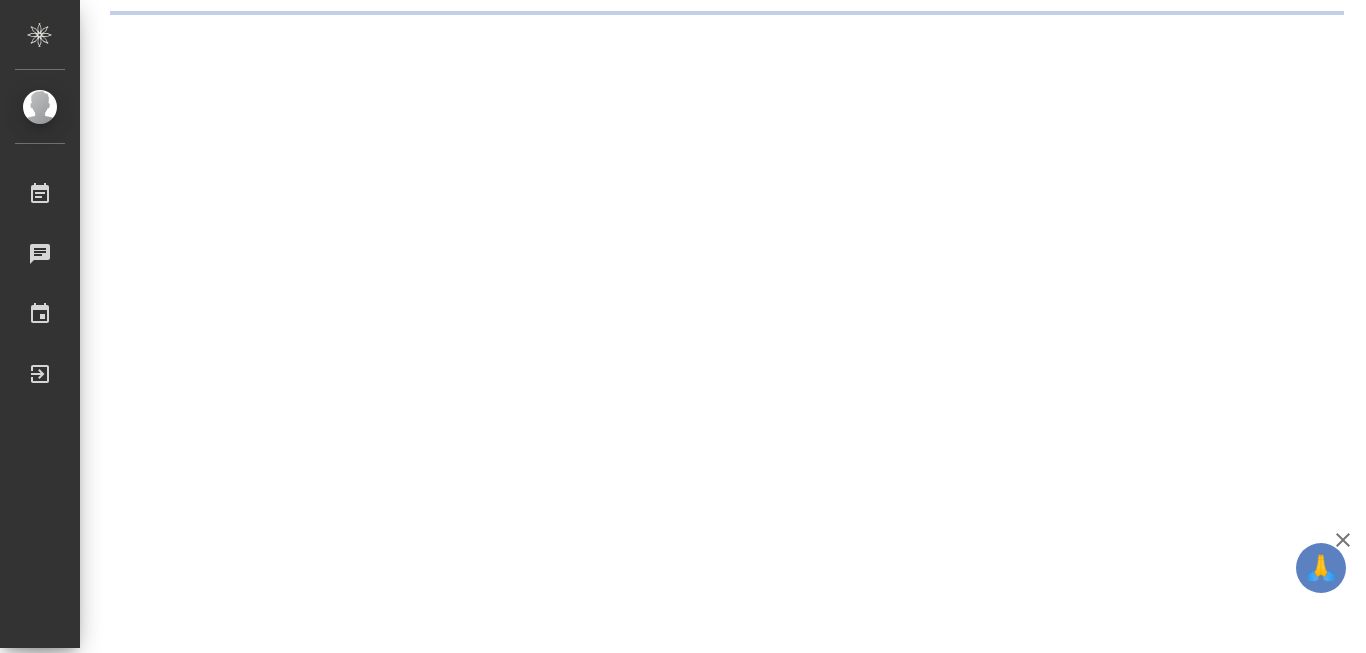 scroll, scrollTop: 0, scrollLeft: 0, axis: both 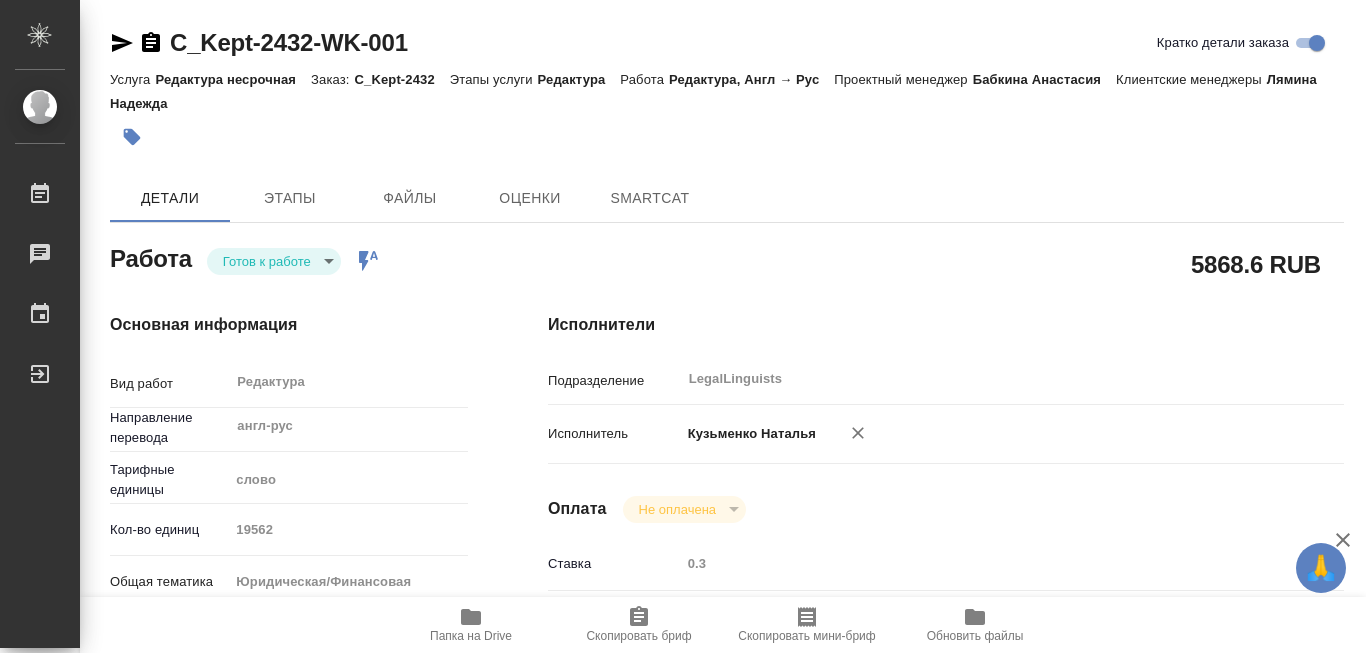 type on "x" 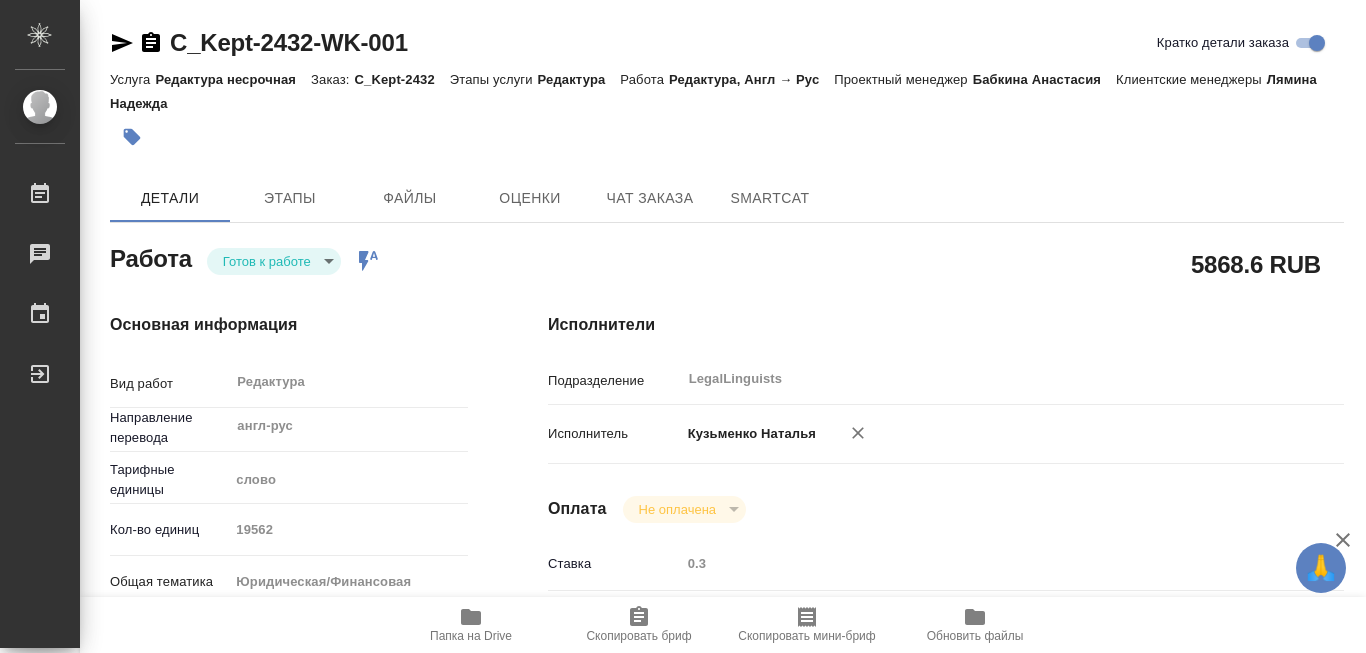 type on "x" 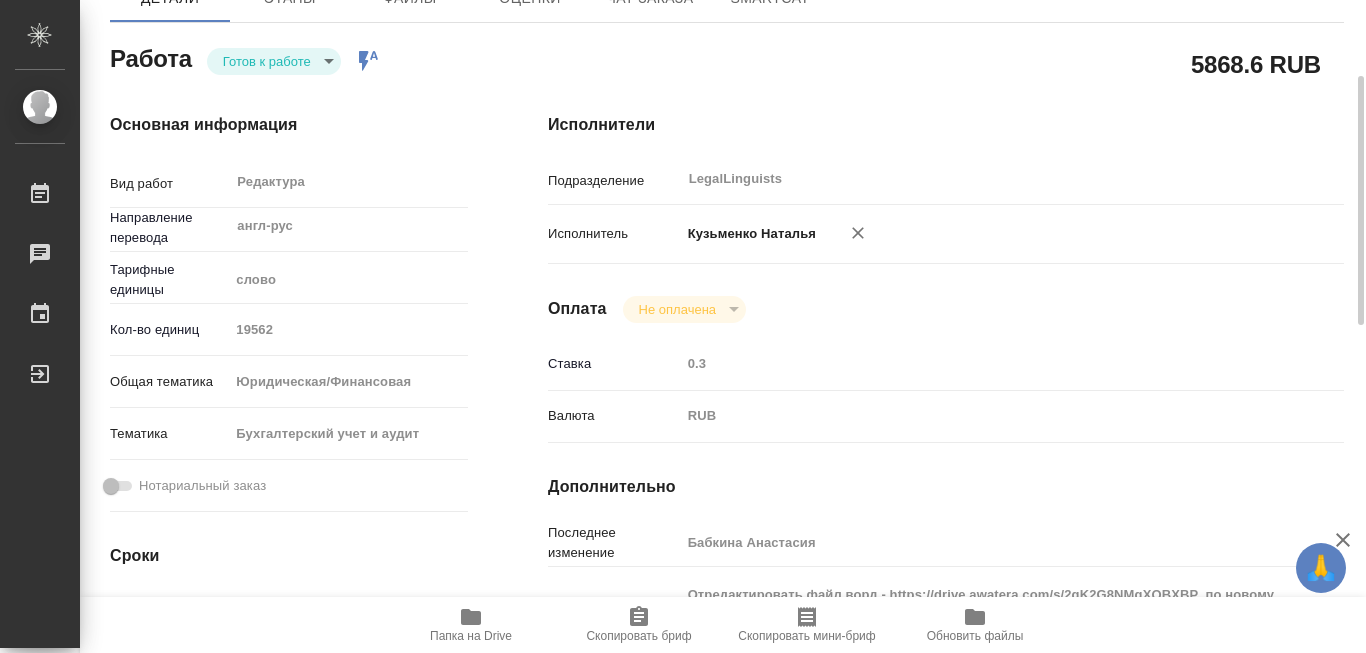 scroll, scrollTop: 400, scrollLeft: 0, axis: vertical 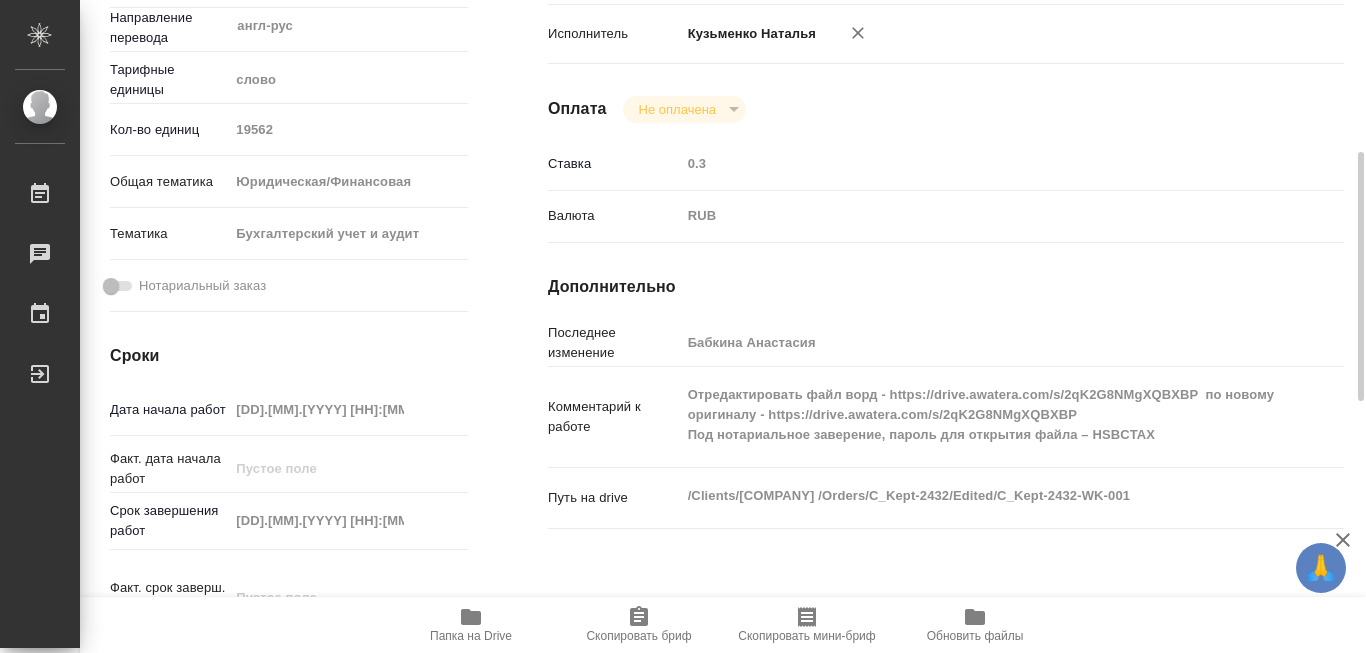 type on "x" 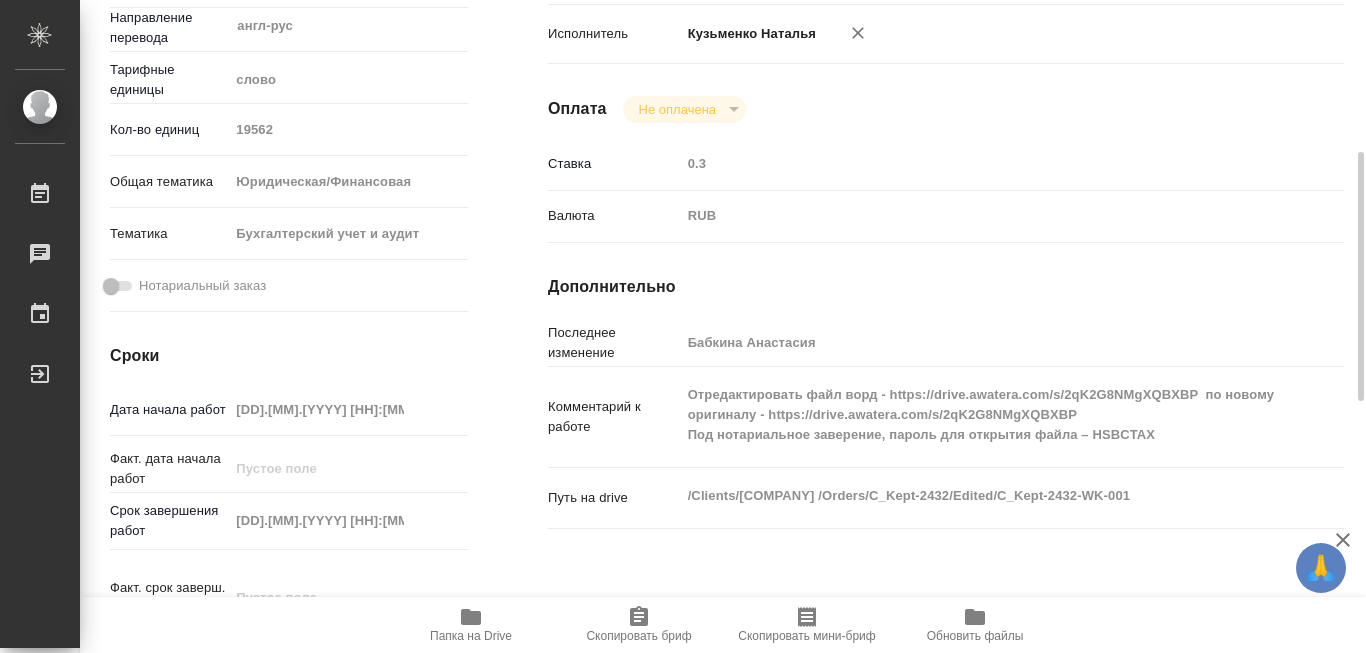 drag, startPoint x: 1093, startPoint y: 446, endPoint x: 1152, endPoint y: 453, distance: 59.413803 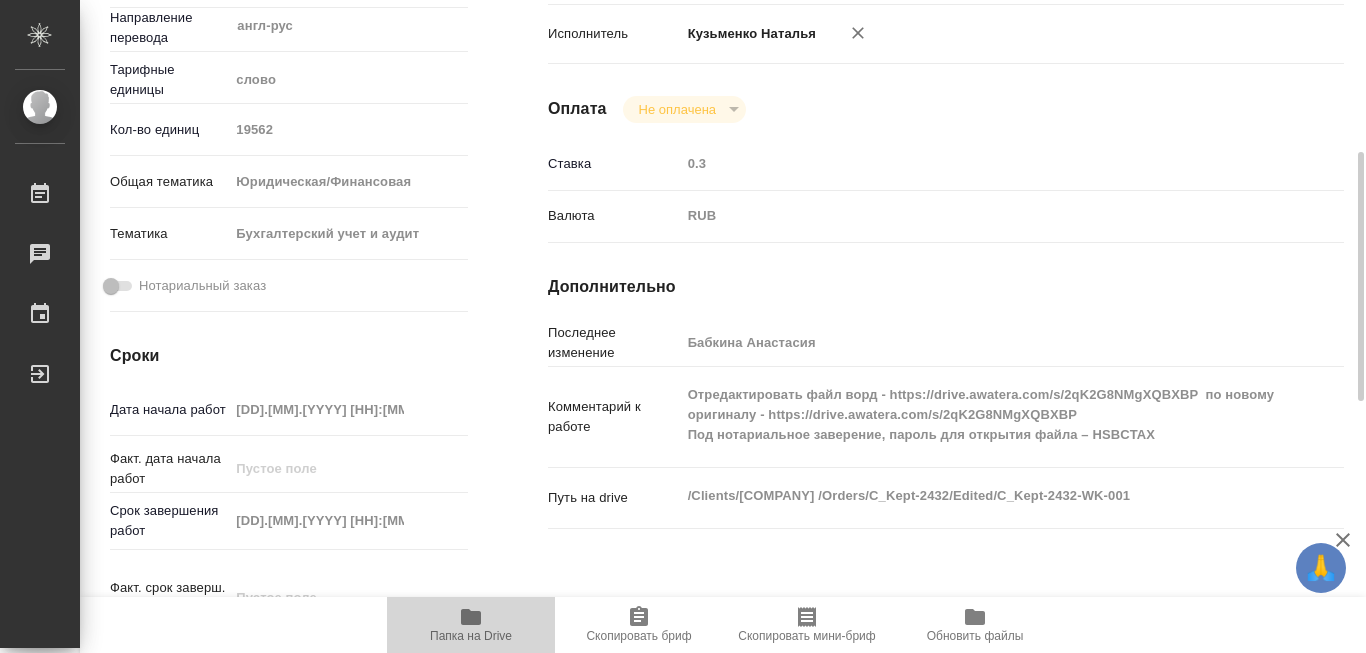 click 